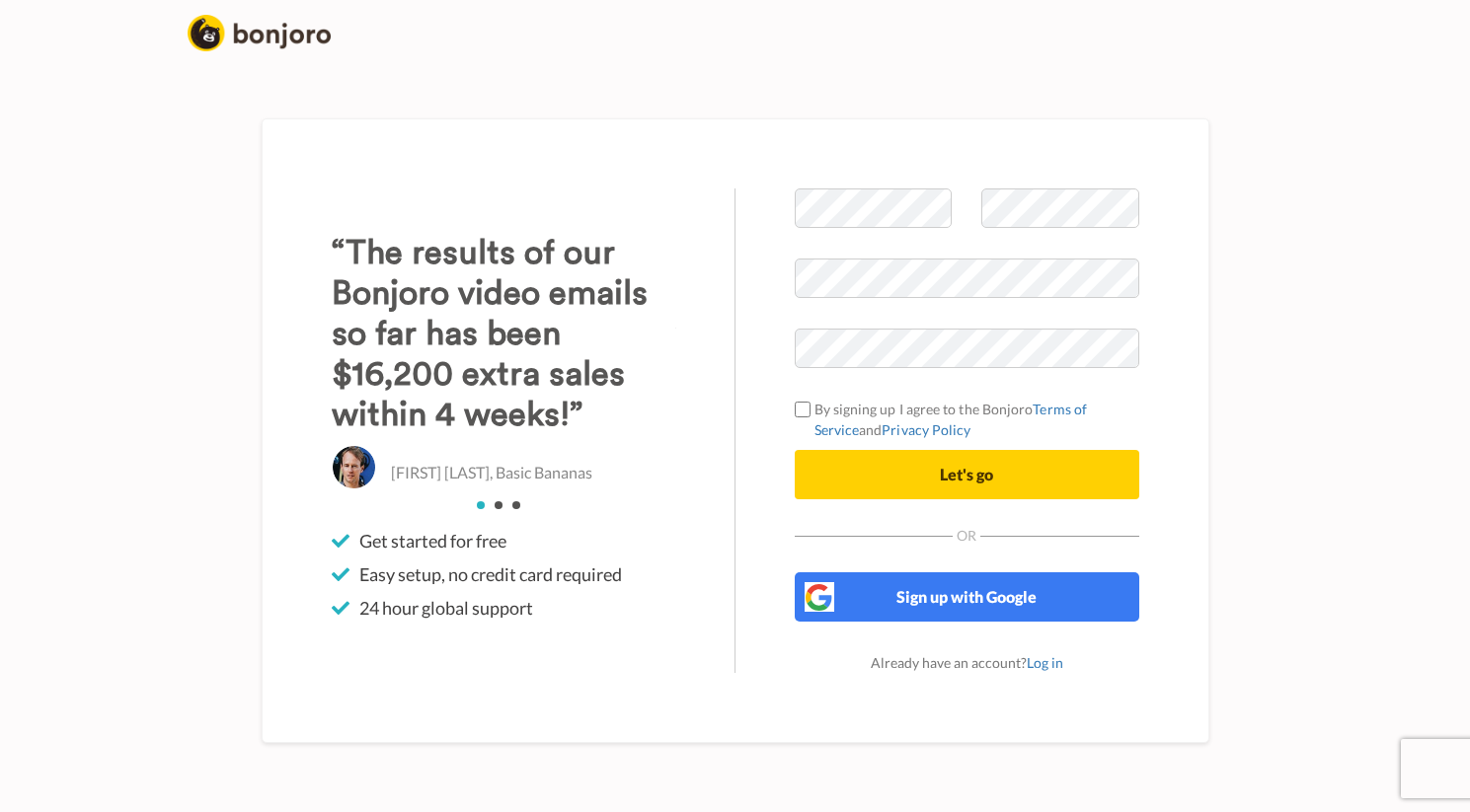 scroll, scrollTop: 0, scrollLeft: 0, axis: both 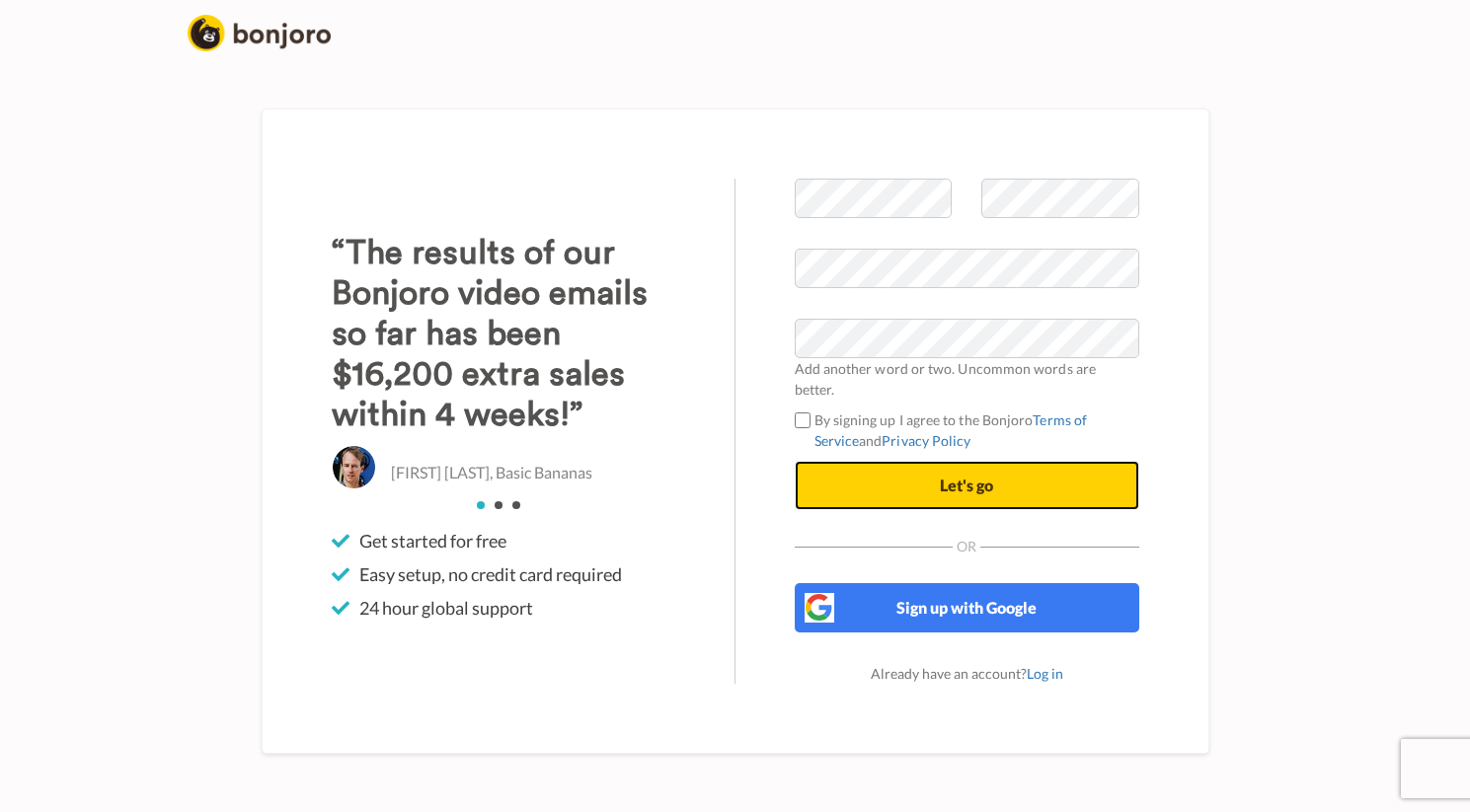 click on "Let's go" at bounding box center (967, 485) 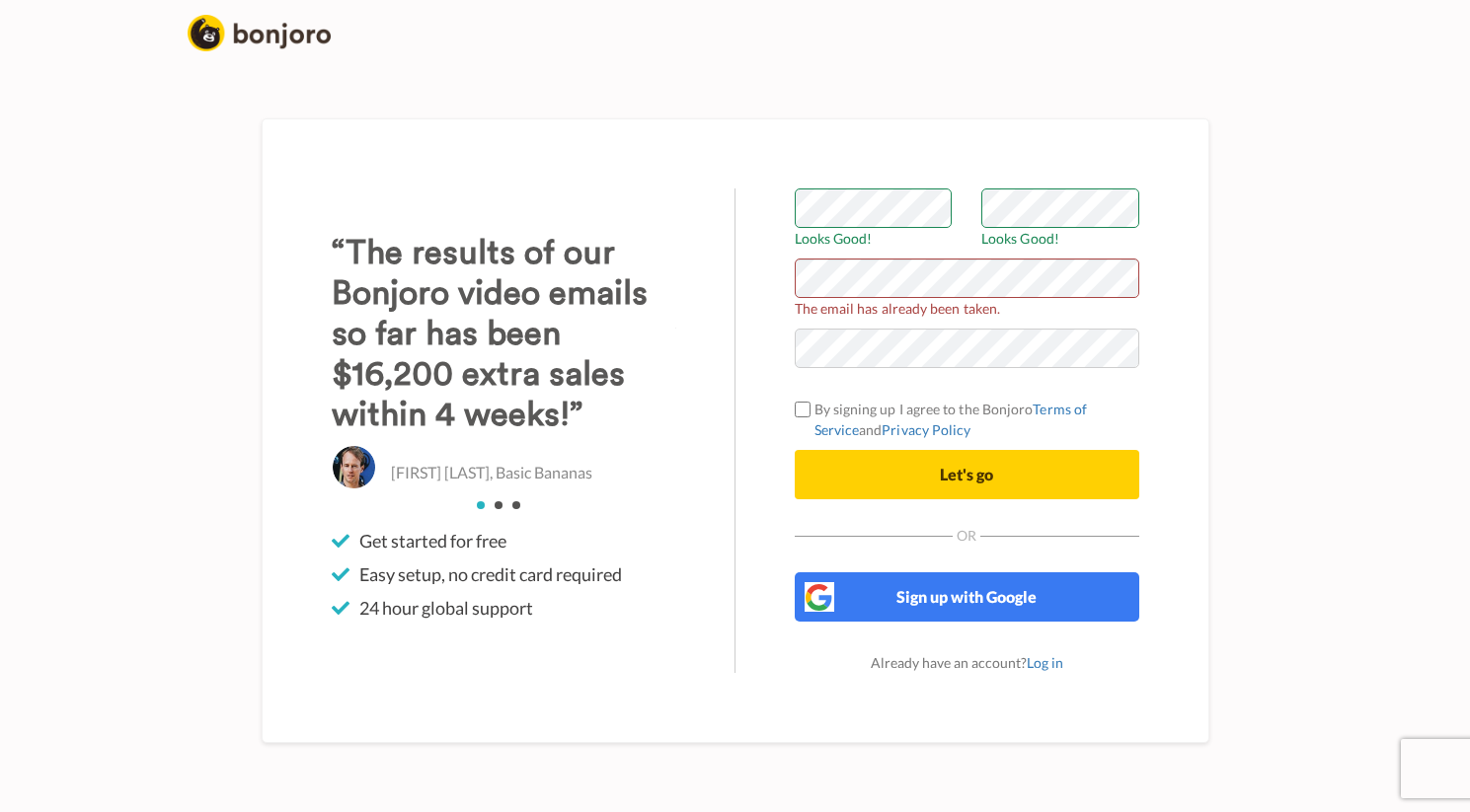 scroll, scrollTop: 0, scrollLeft: 0, axis: both 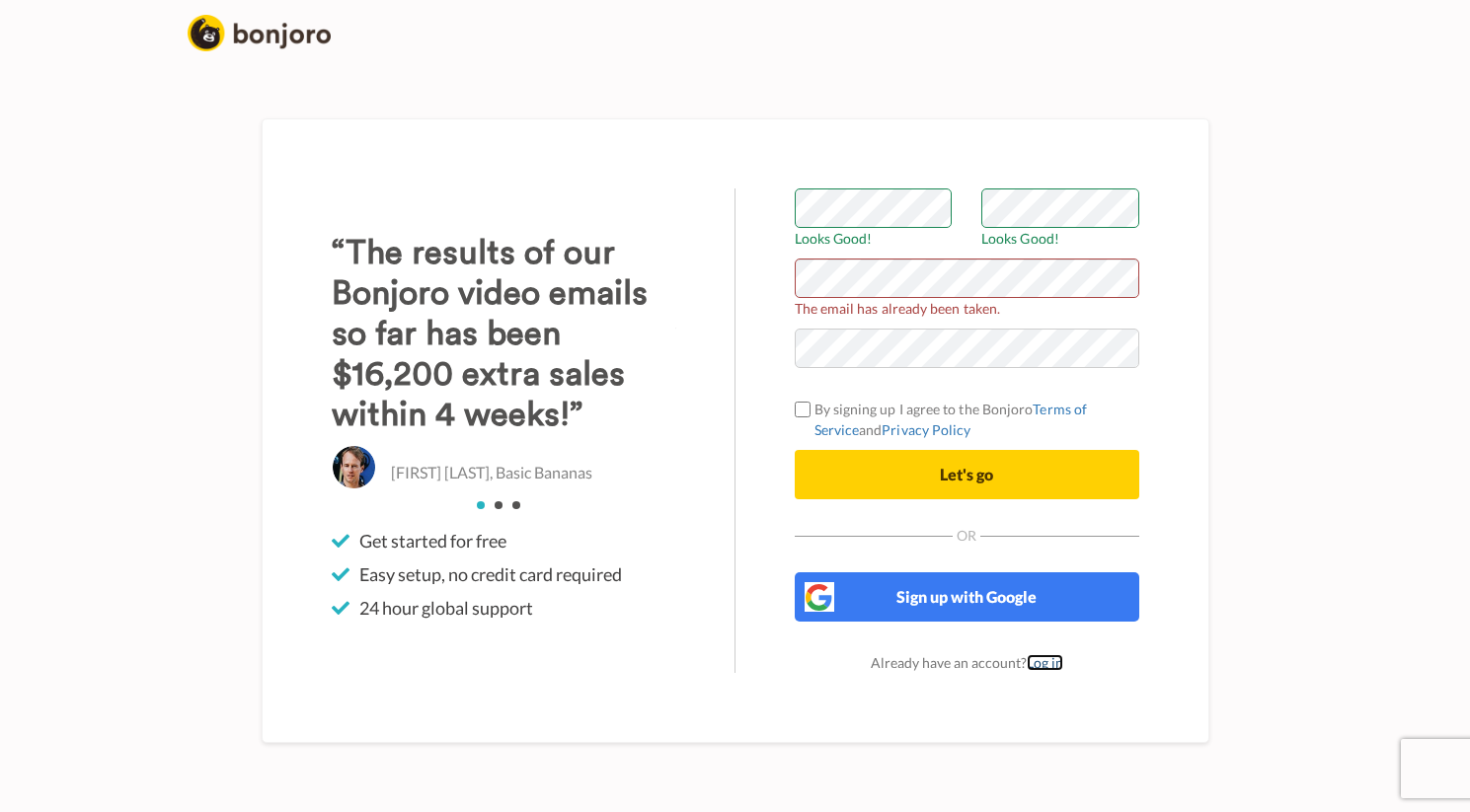 click on "Log in" at bounding box center [1044, 662] 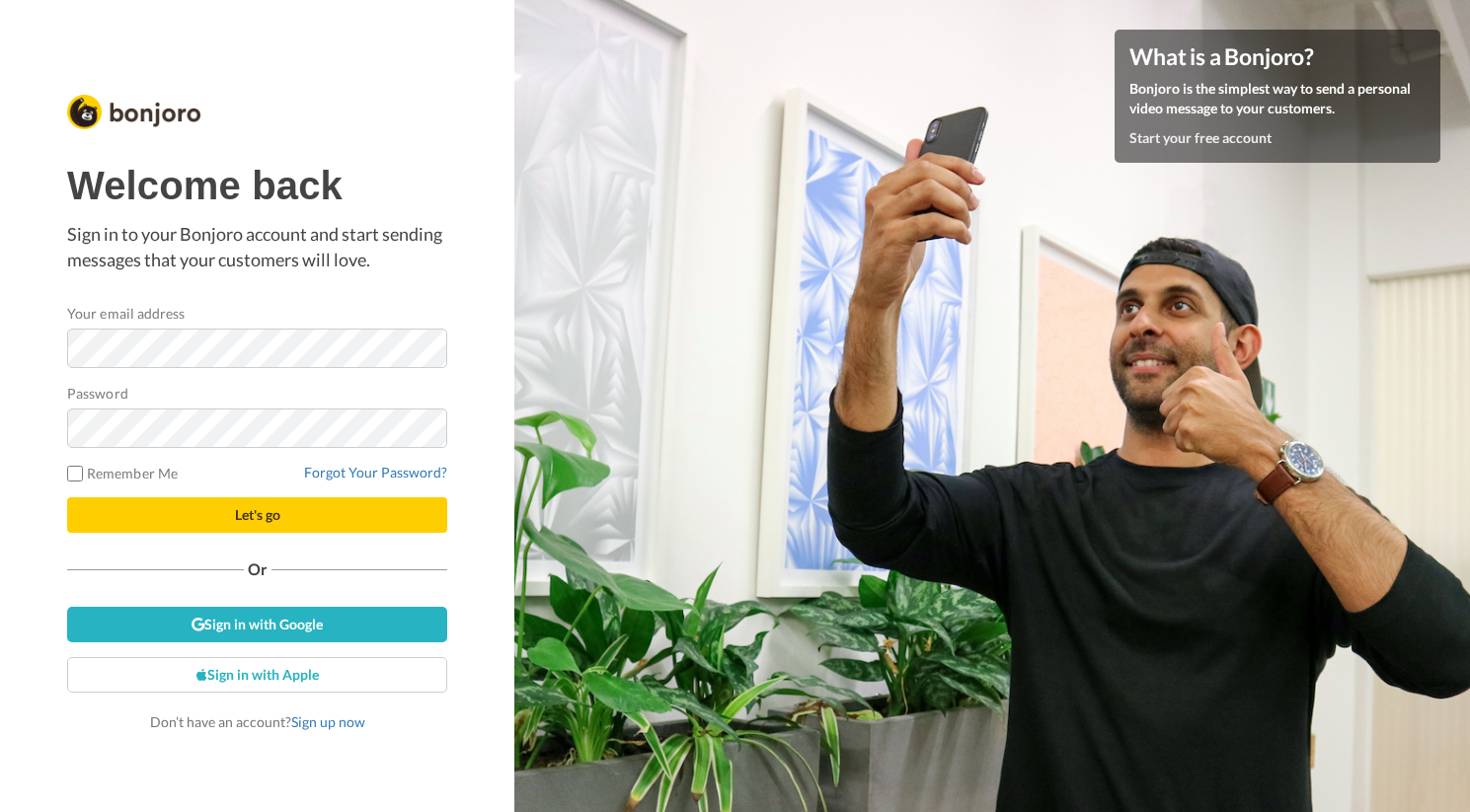 scroll, scrollTop: 0, scrollLeft: 0, axis: both 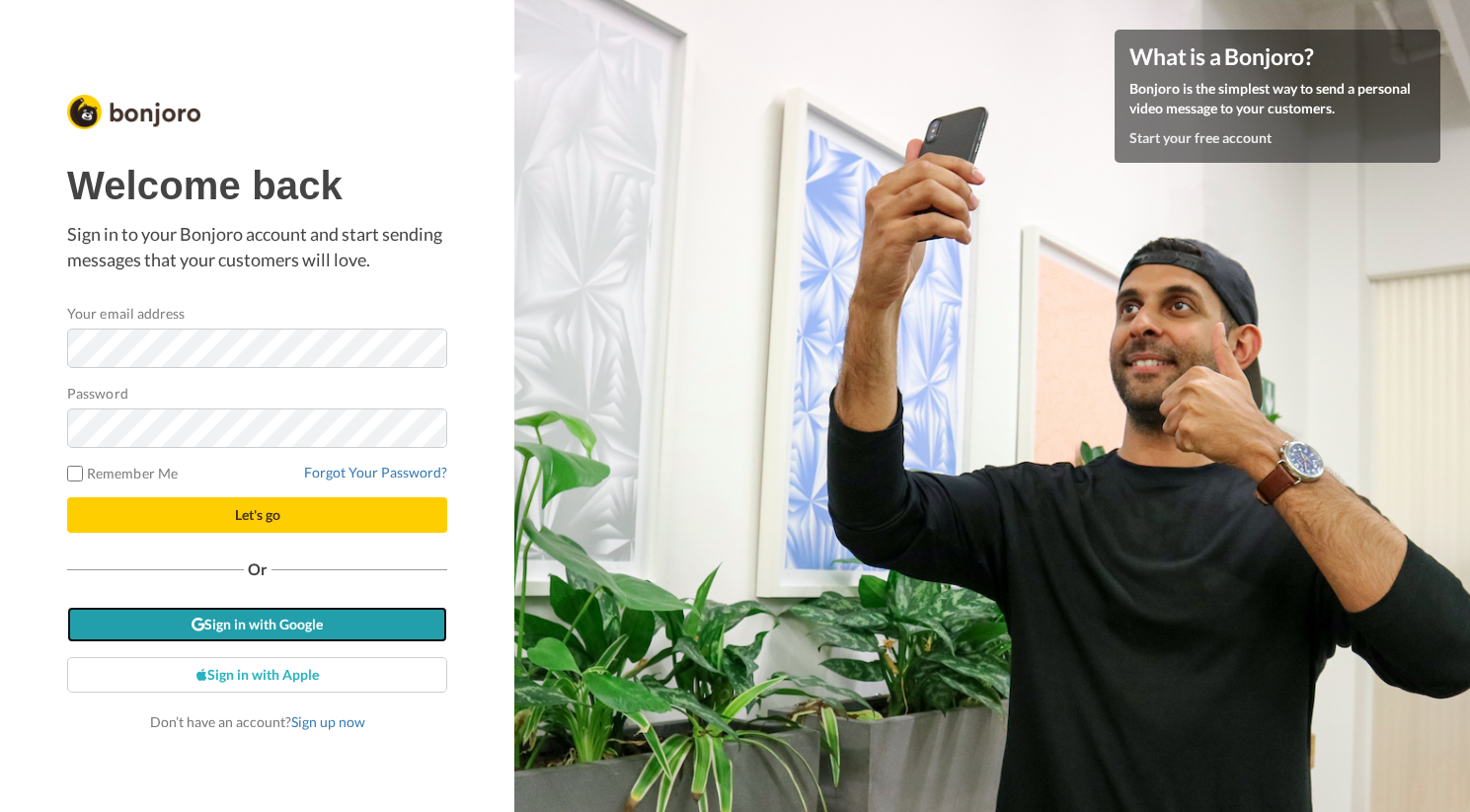 click on "Sign in with Google" at bounding box center [257, 625] 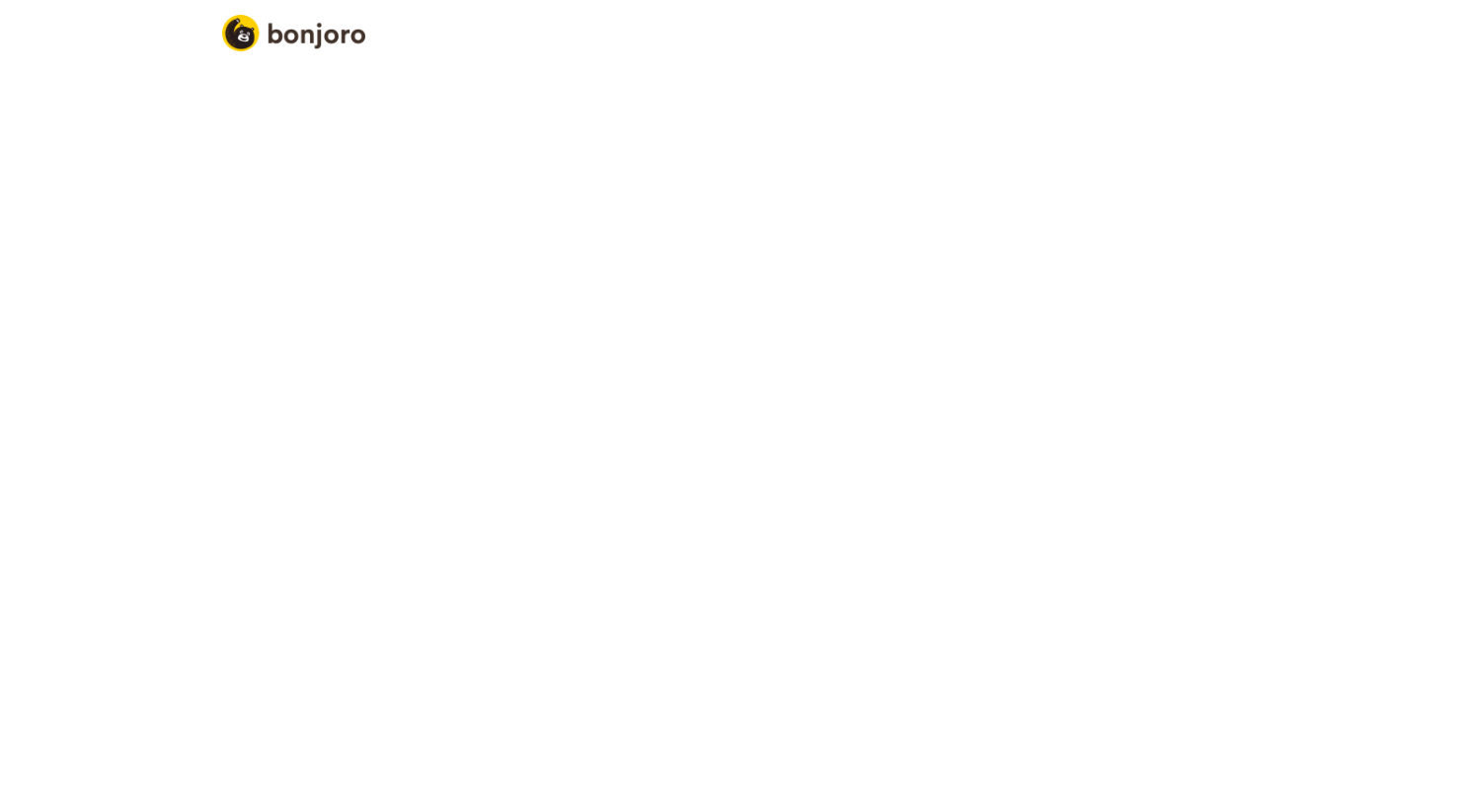 scroll, scrollTop: 0, scrollLeft: 0, axis: both 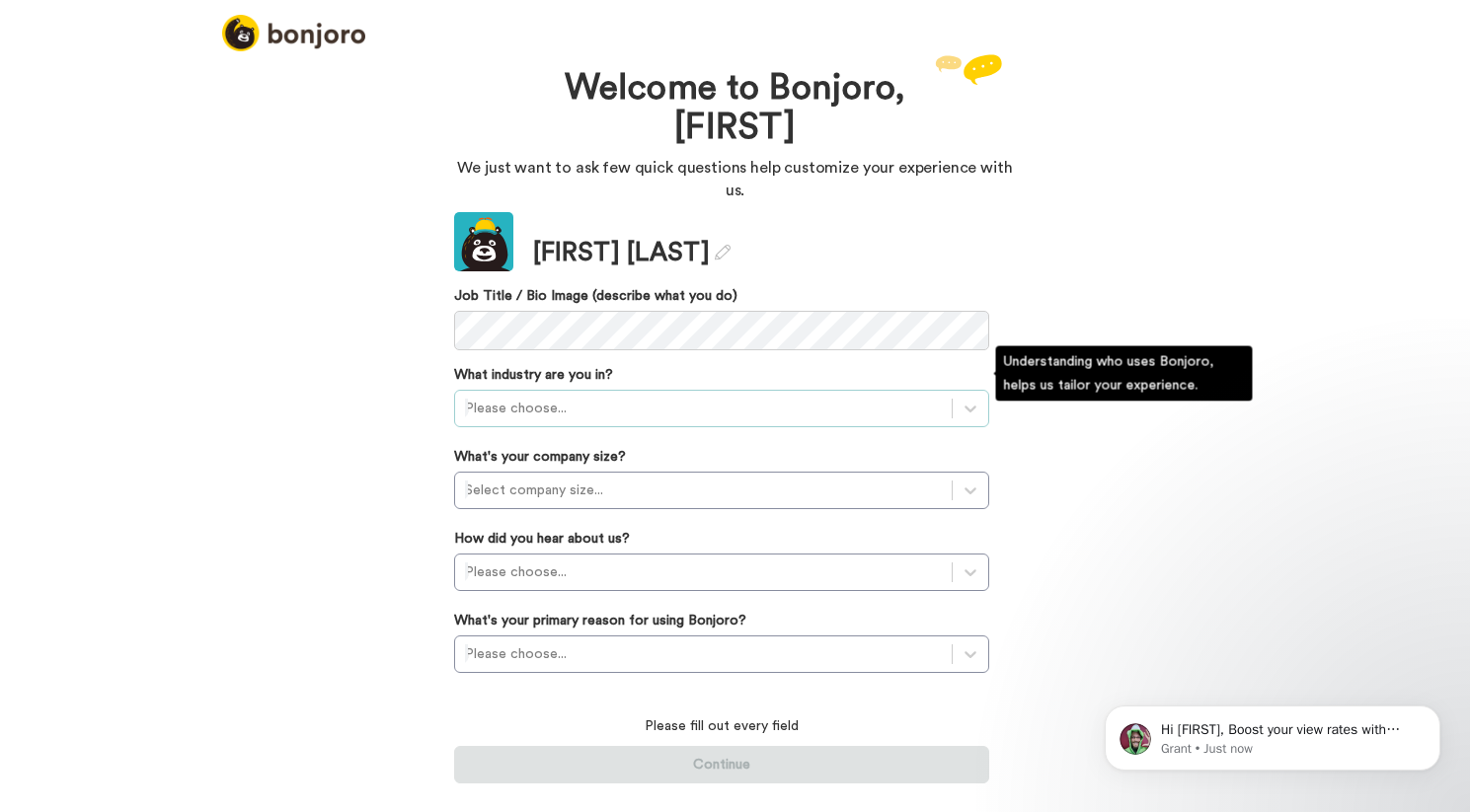 click on "Please choose..." at bounding box center (703, 408) 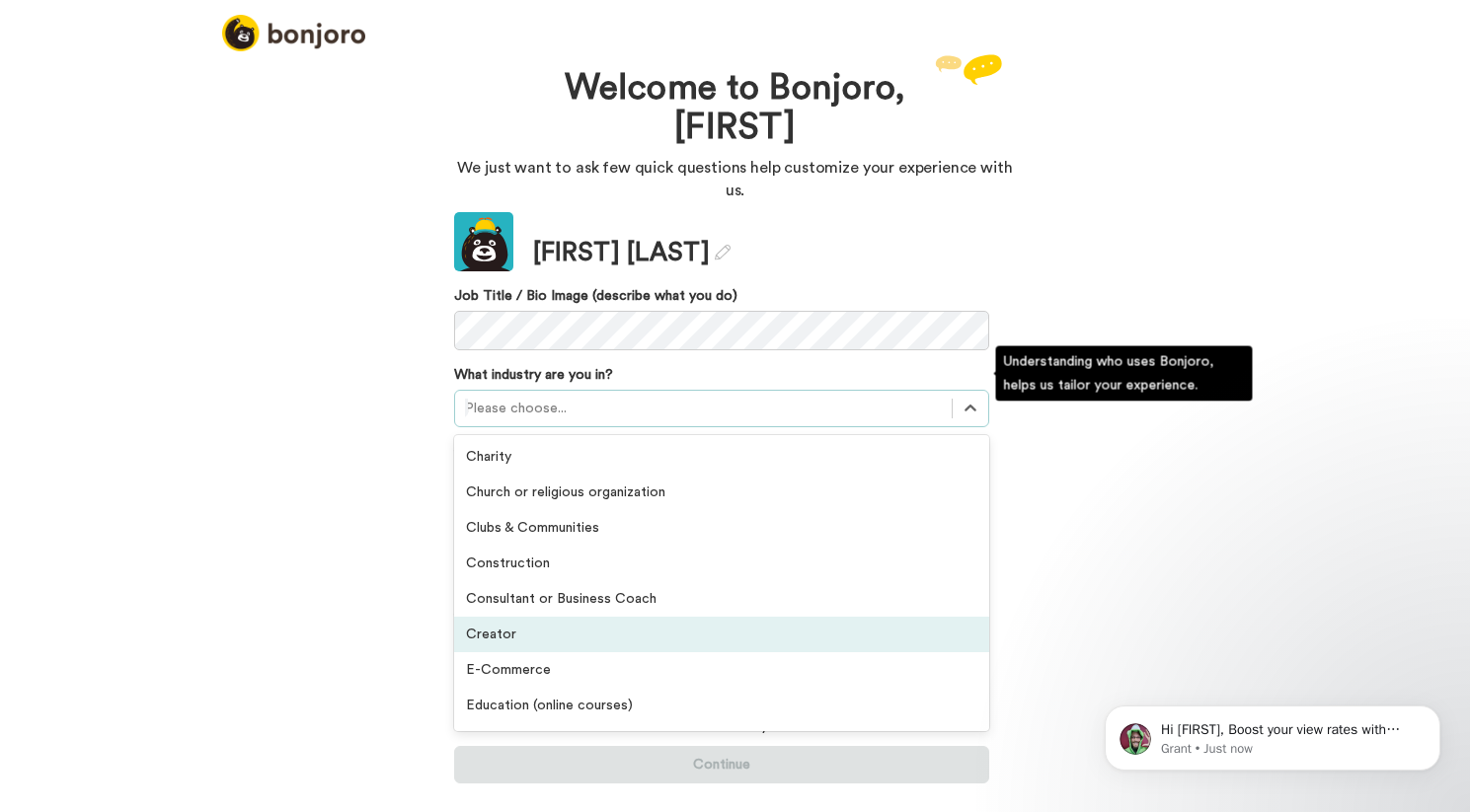 click on "Creator" at bounding box center [722, 634] 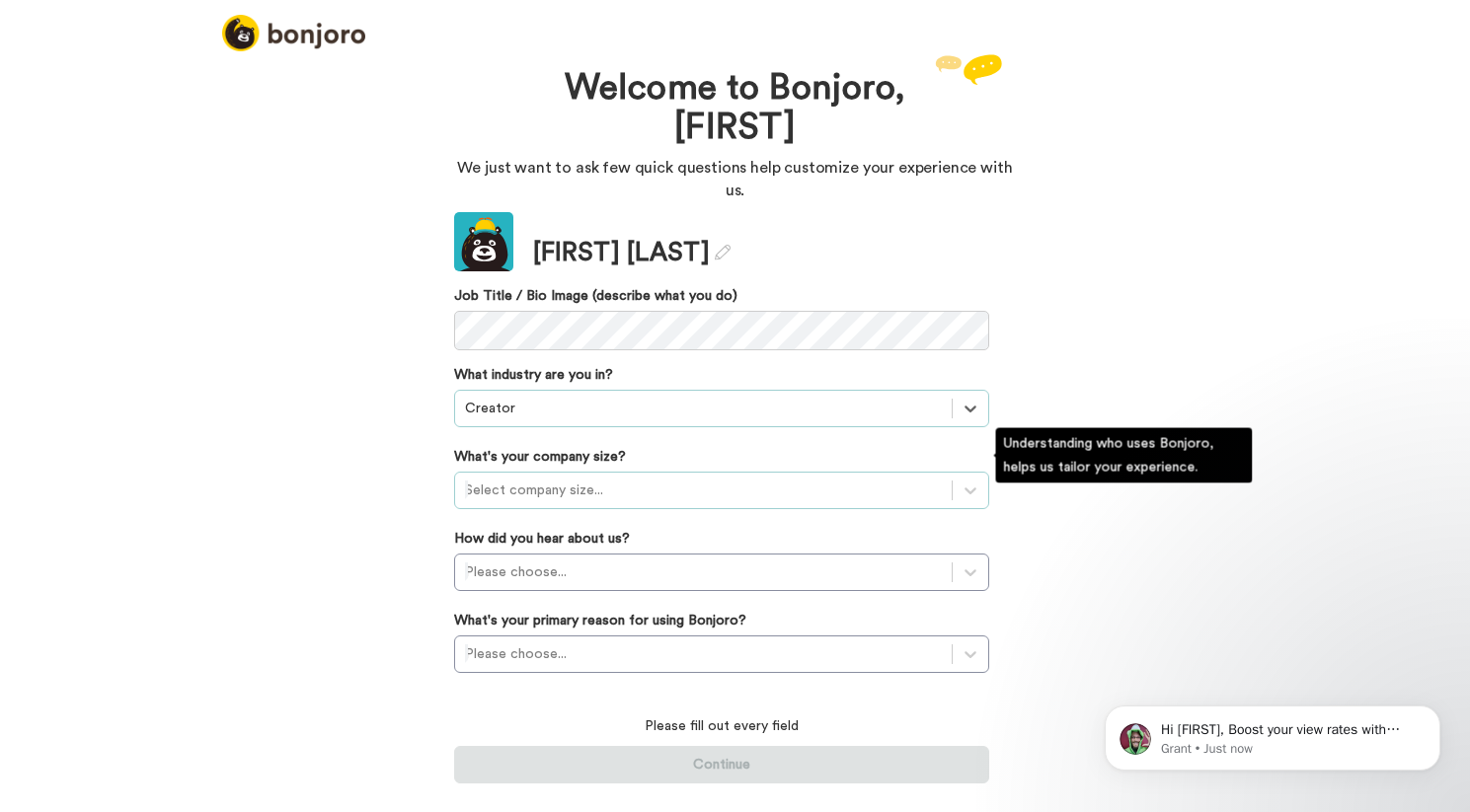 click on "Select company size..." at bounding box center [703, 490] 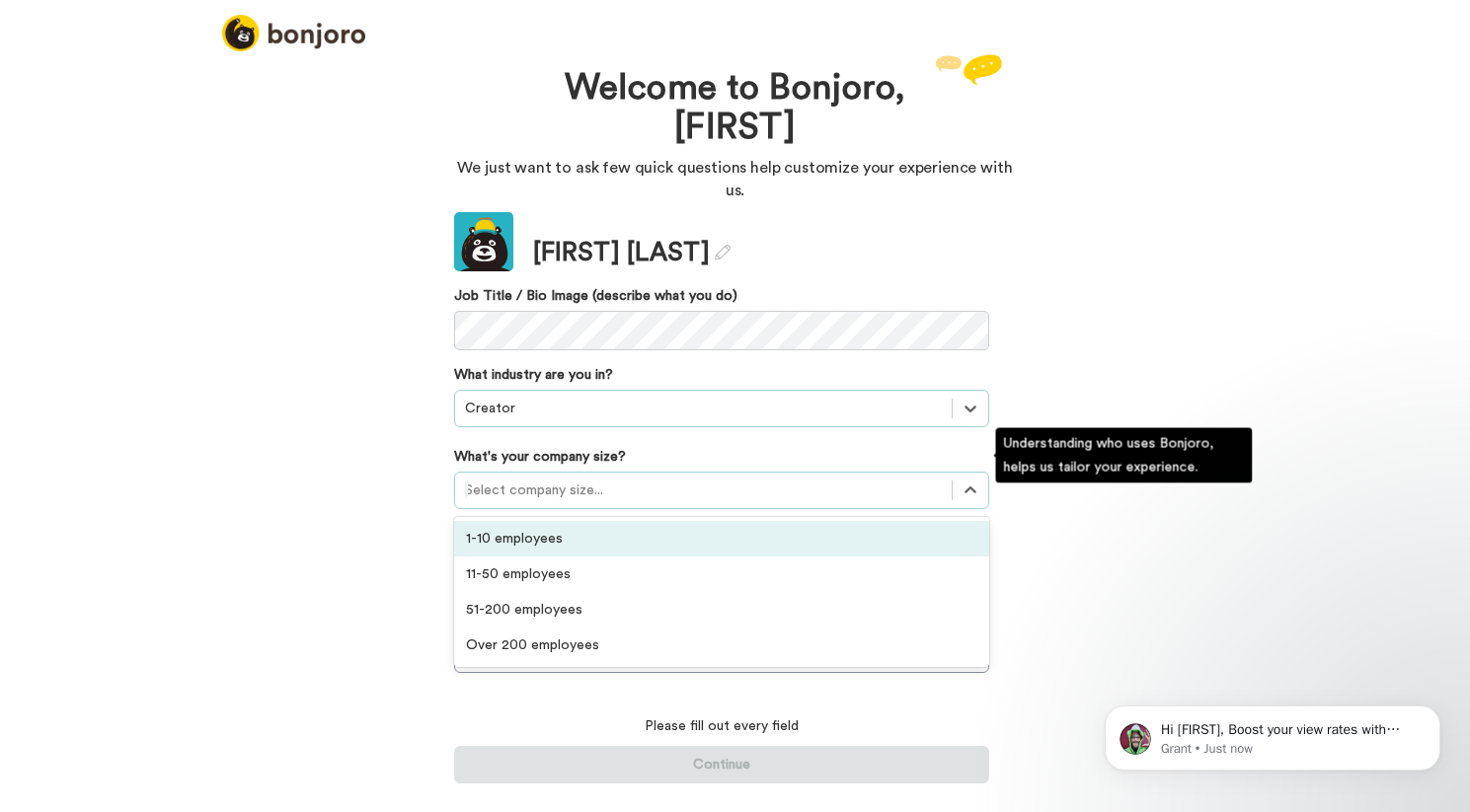 click on "1-10 employees" at bounding box center (722, 539) 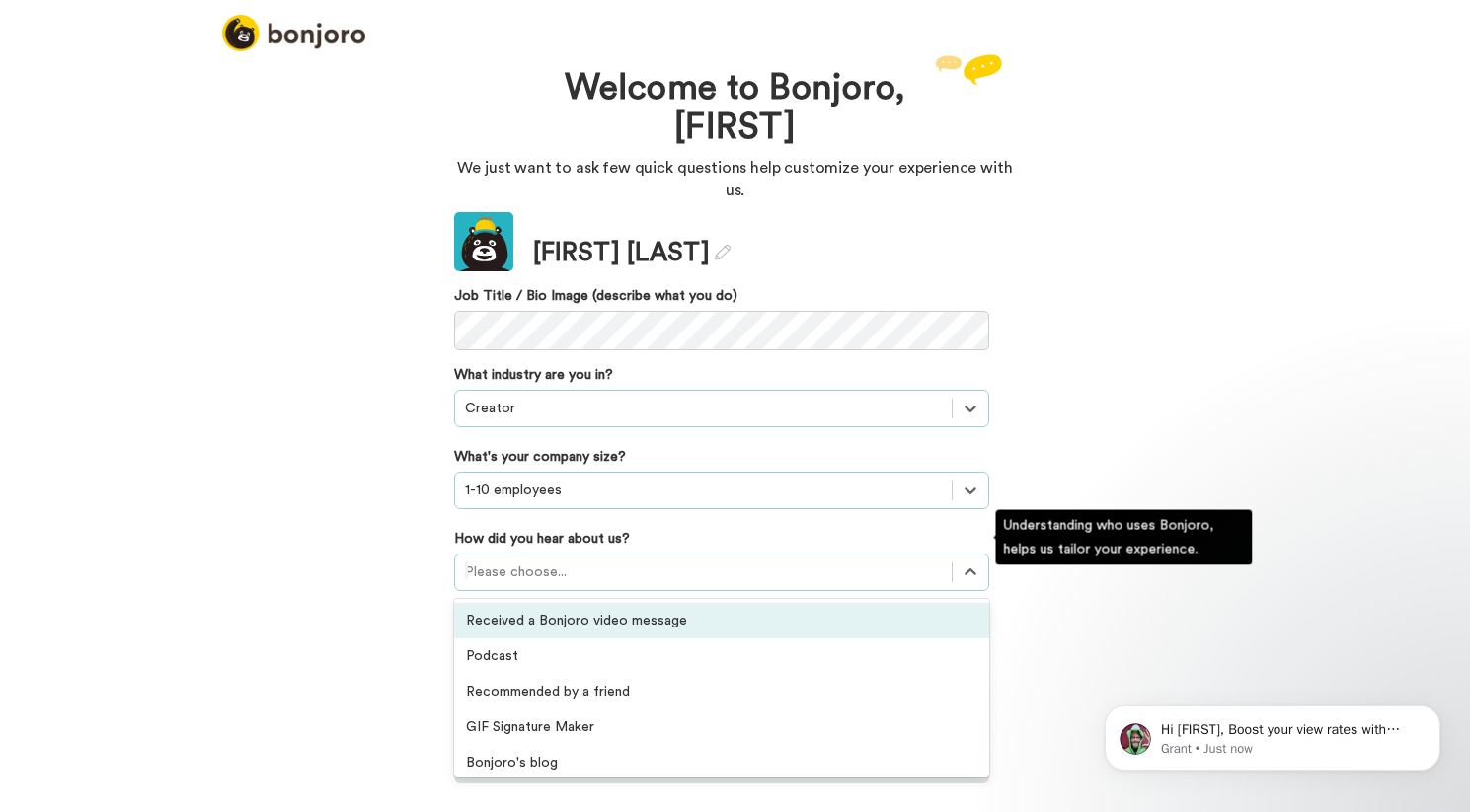 click at bounding box center (703, 572) 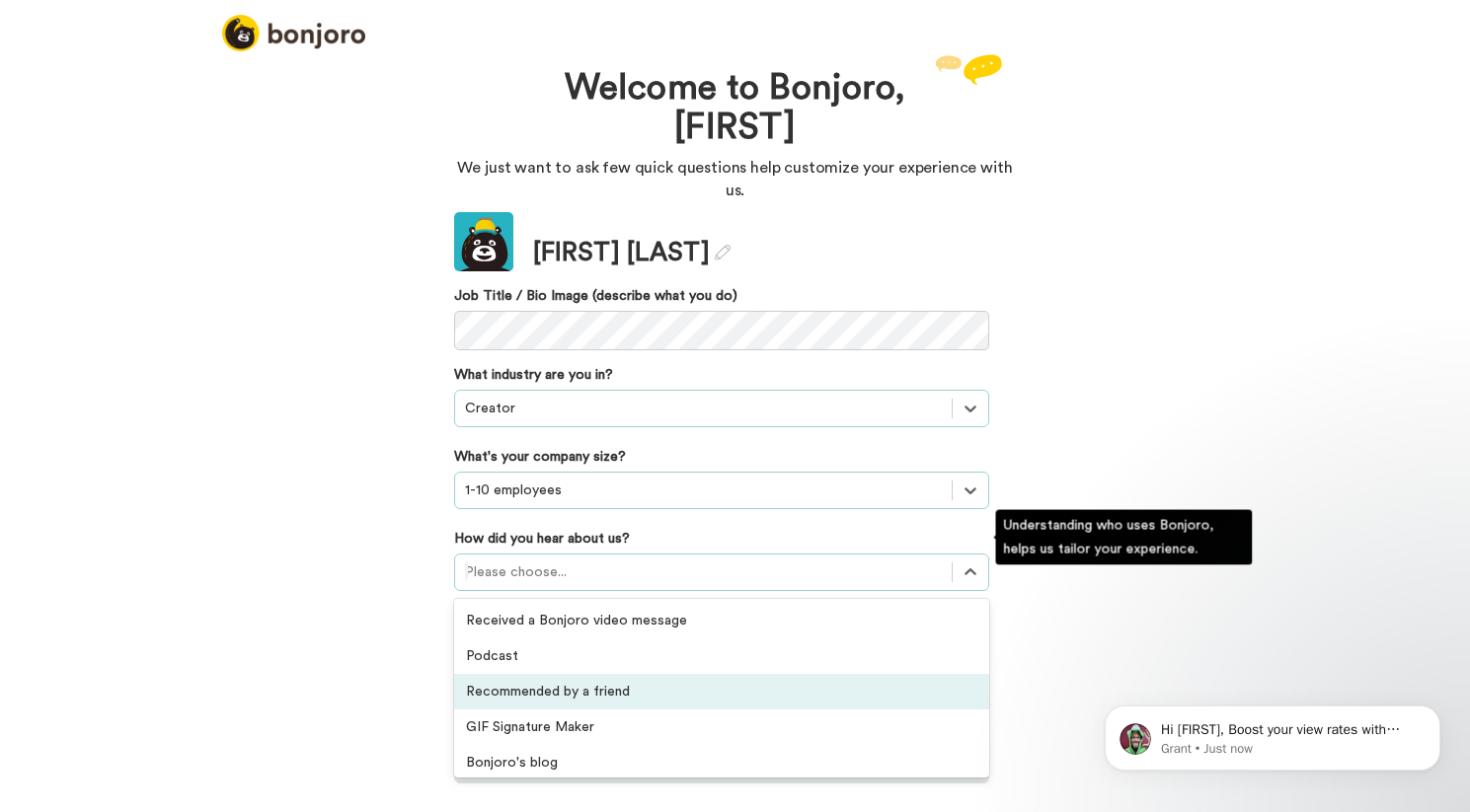 click on "Recommended by a friend" at bounding box center (722, 692) 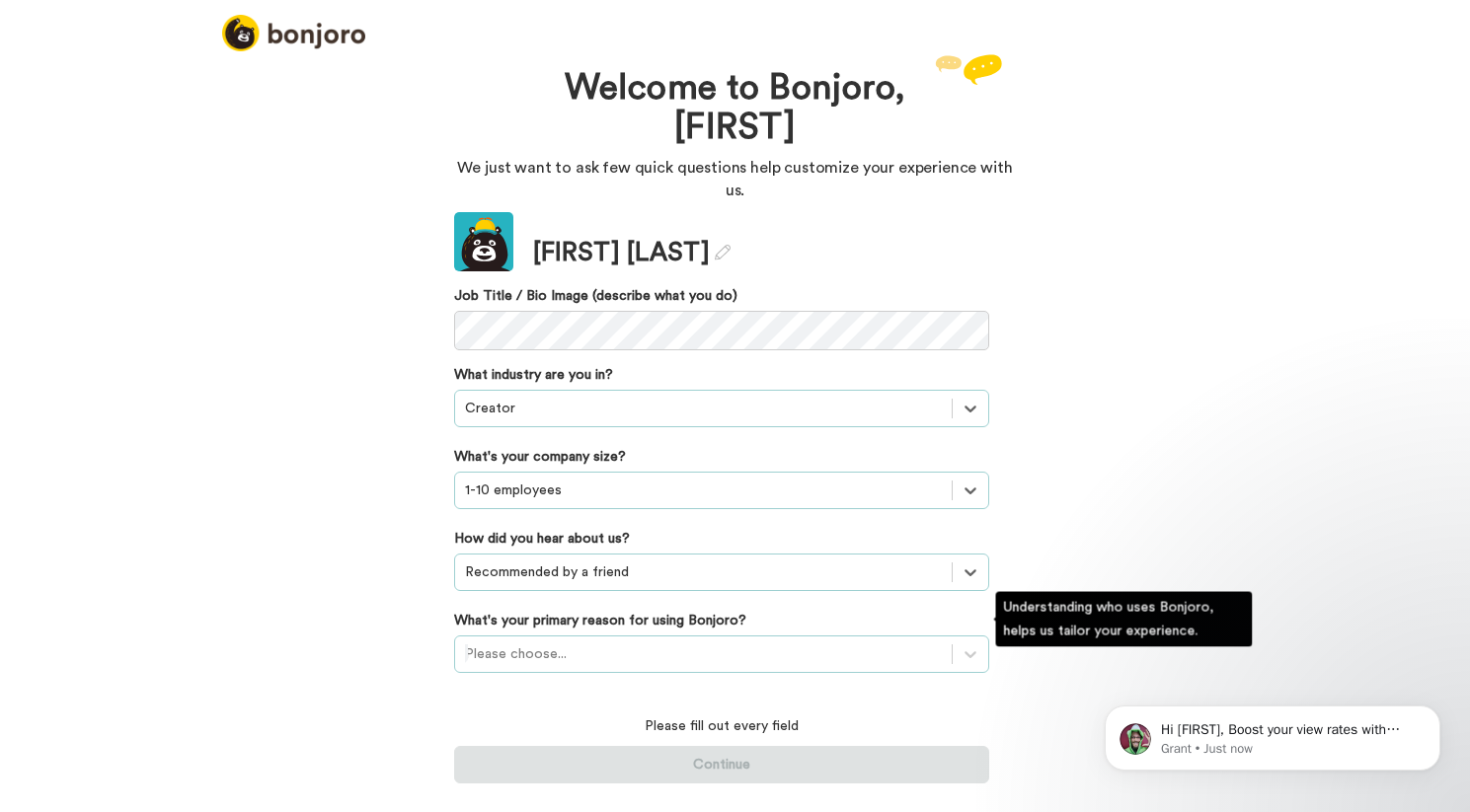scroll, scrollTop: 67, scrollLeft: 0, axis: vertical 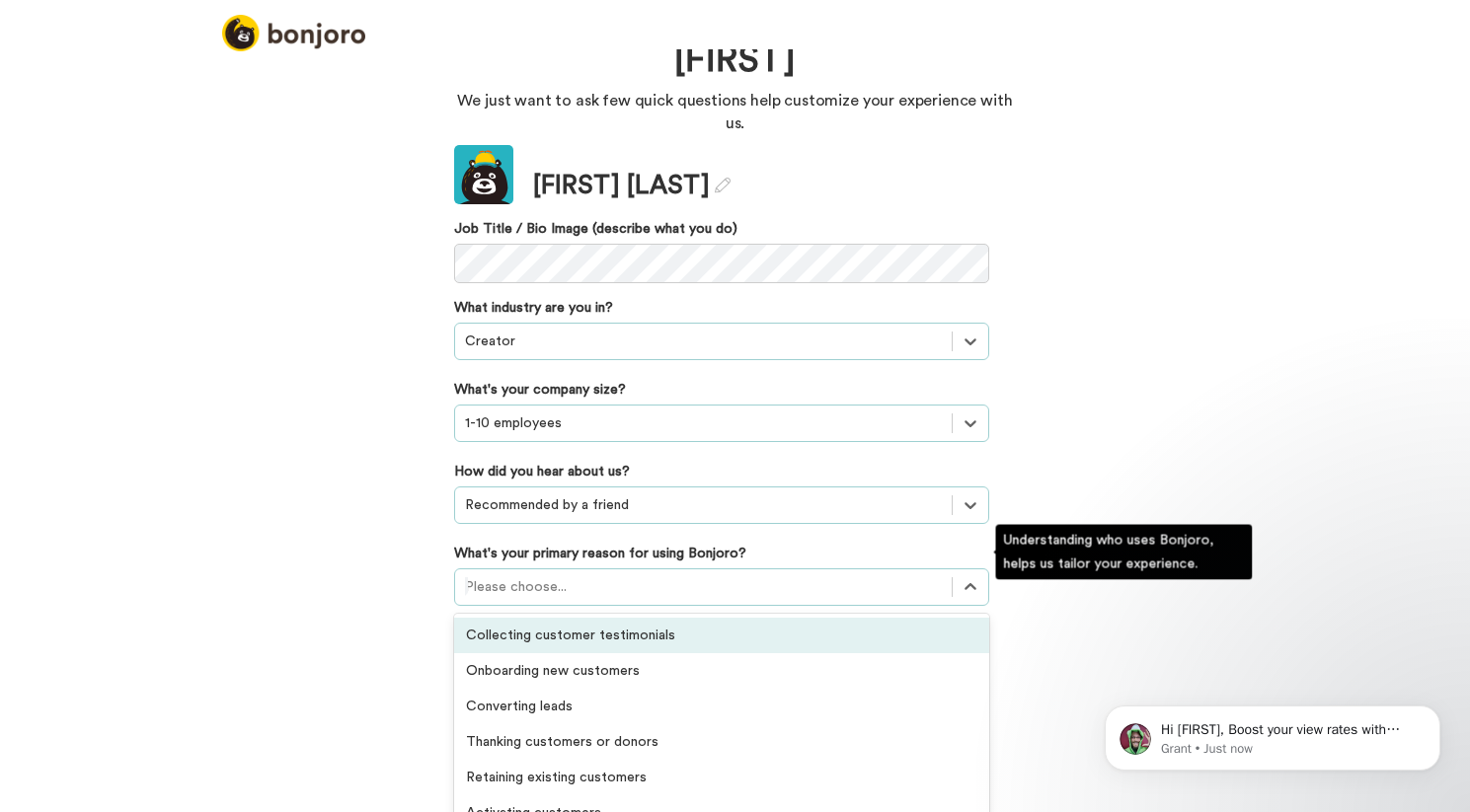 click on "Collecting customer testimonials" at bounding box center [722, 635] 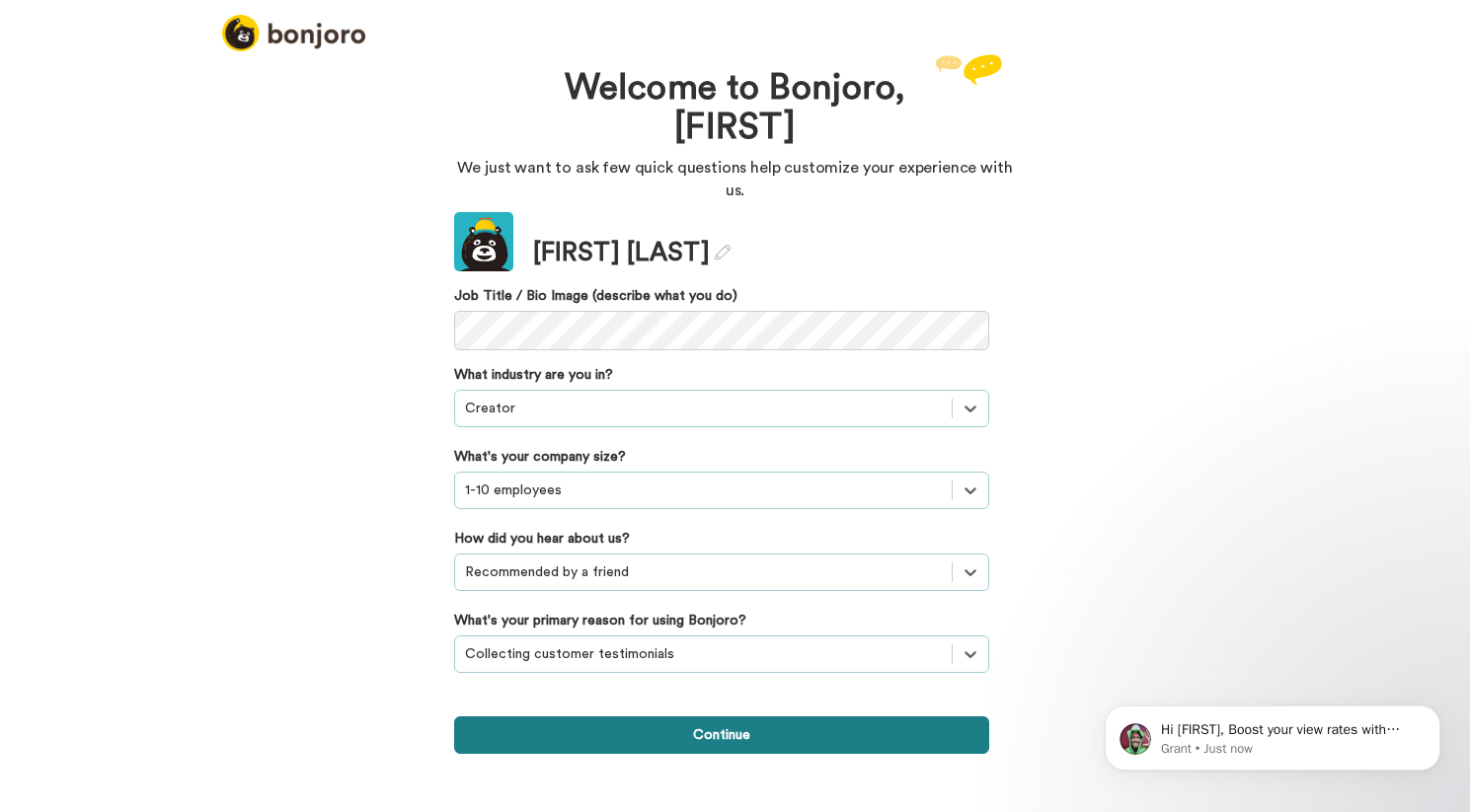 click on "Continue" at bounding box center (722, 735) 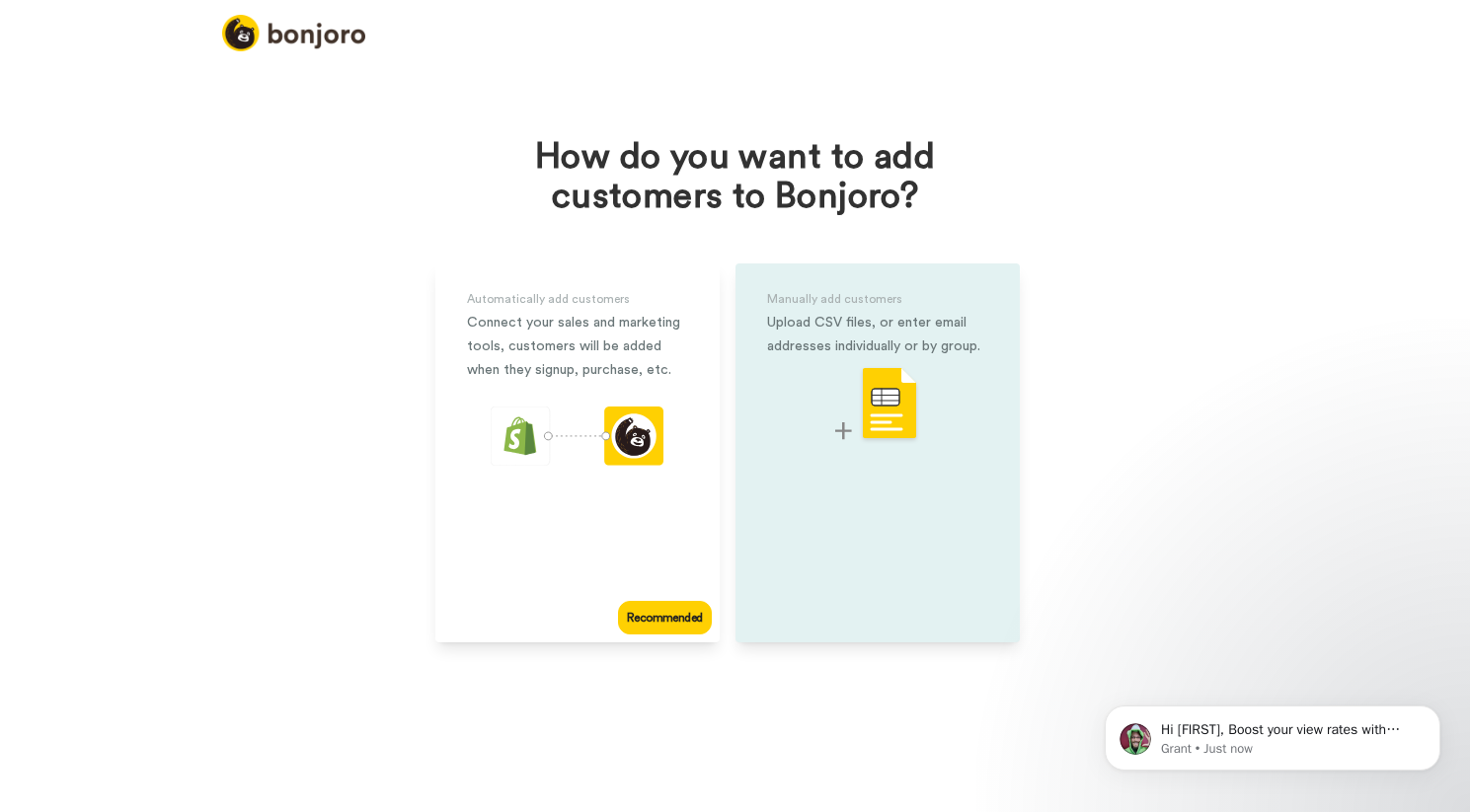 click on "Manually add customers  Upload CSV files, or enter email addresses individually or by group." at bounding box center (878, 453) 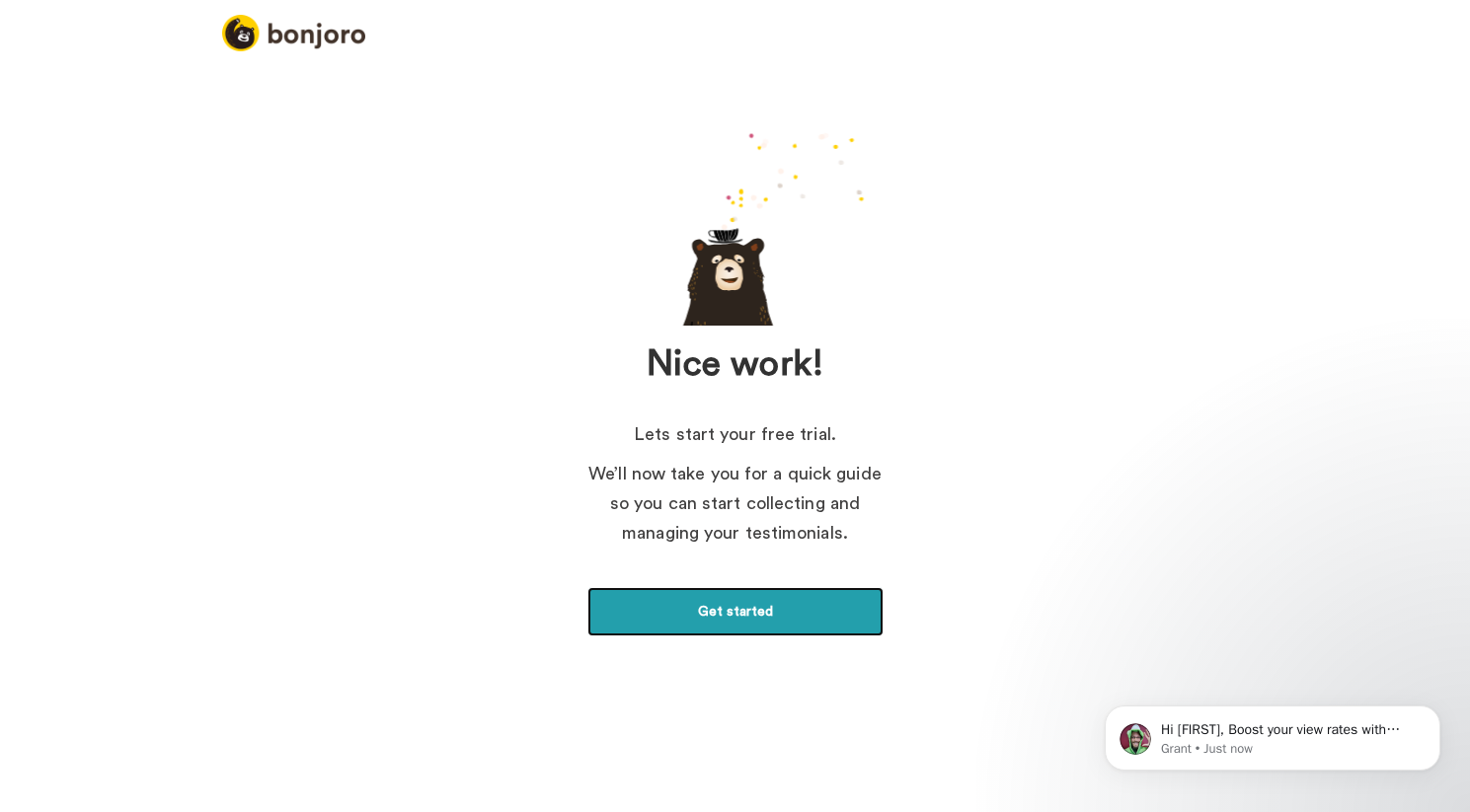 click on "Get started" at bounding box center [735, 612] 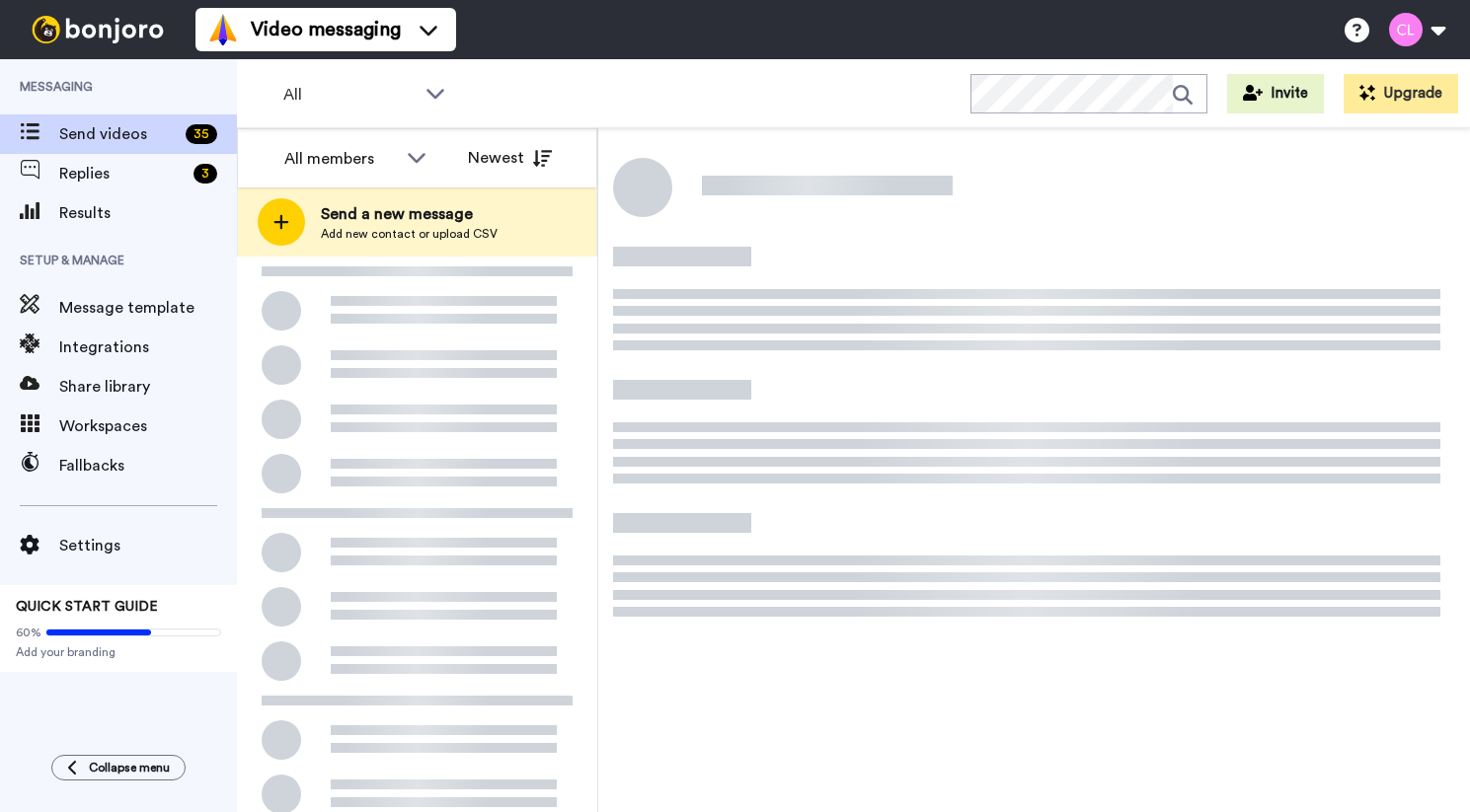 scroll, scrollTop: 0, scrollLeft: 0, axis: both 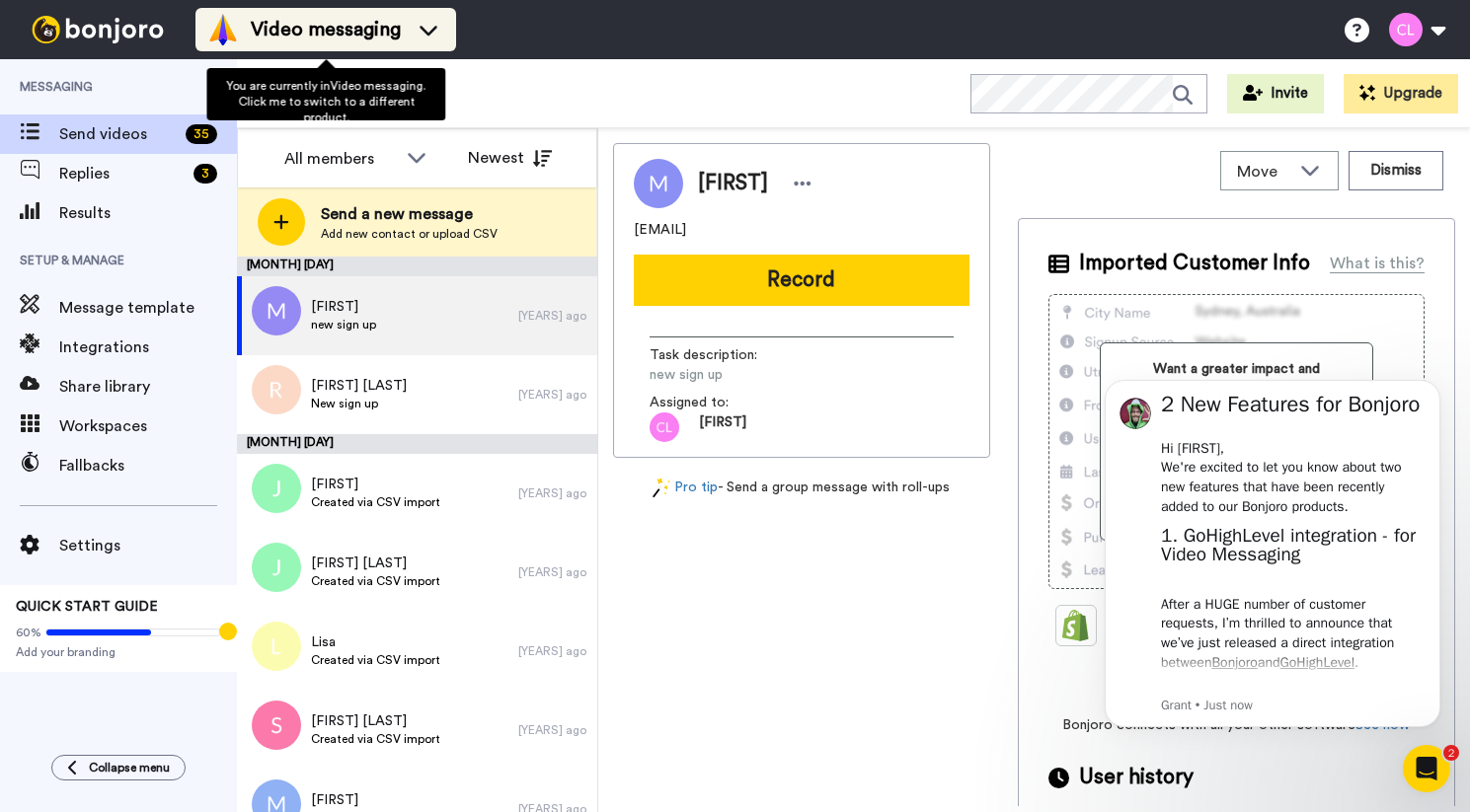 click 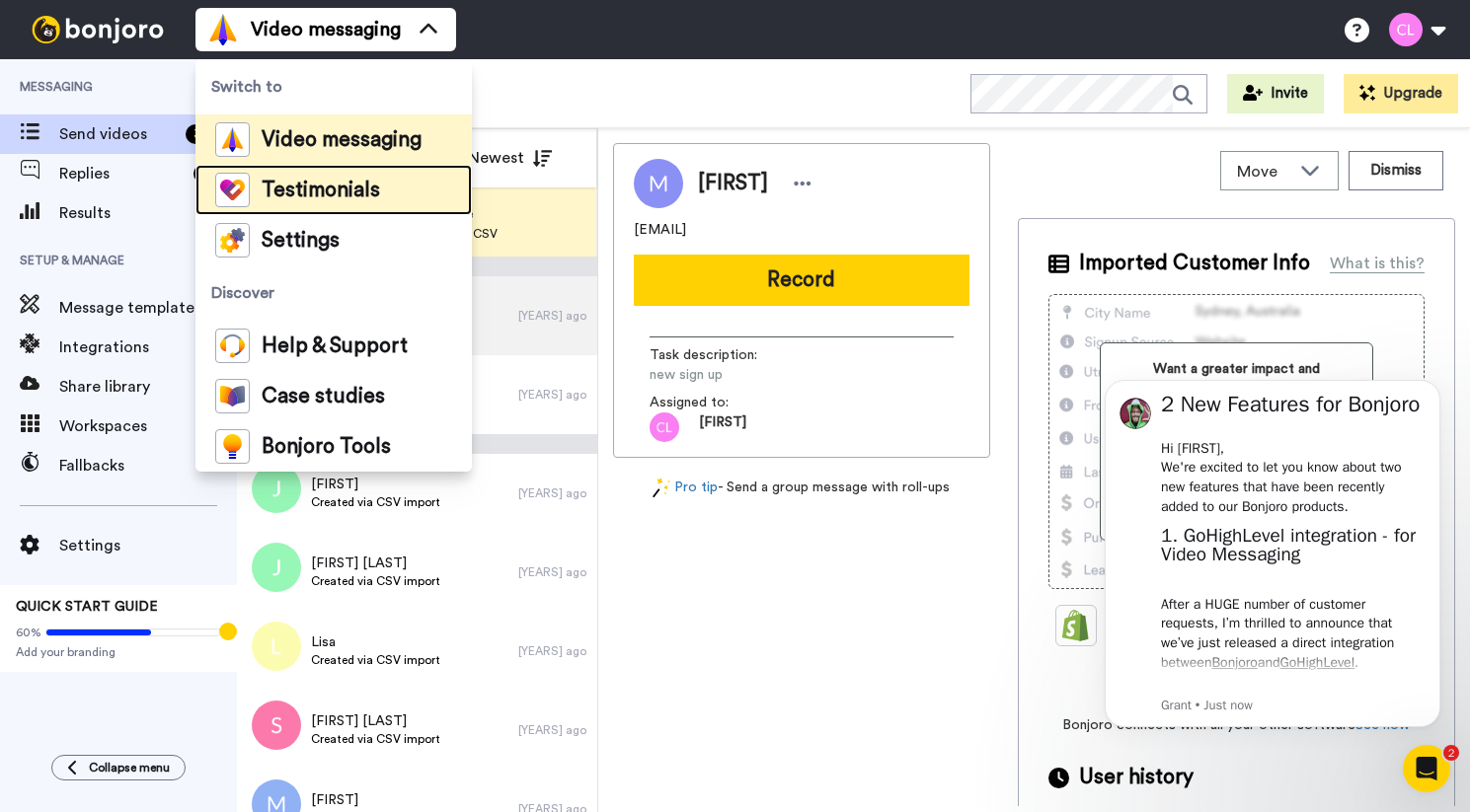 click on "Testimonials" at bounding box center [321, 190] 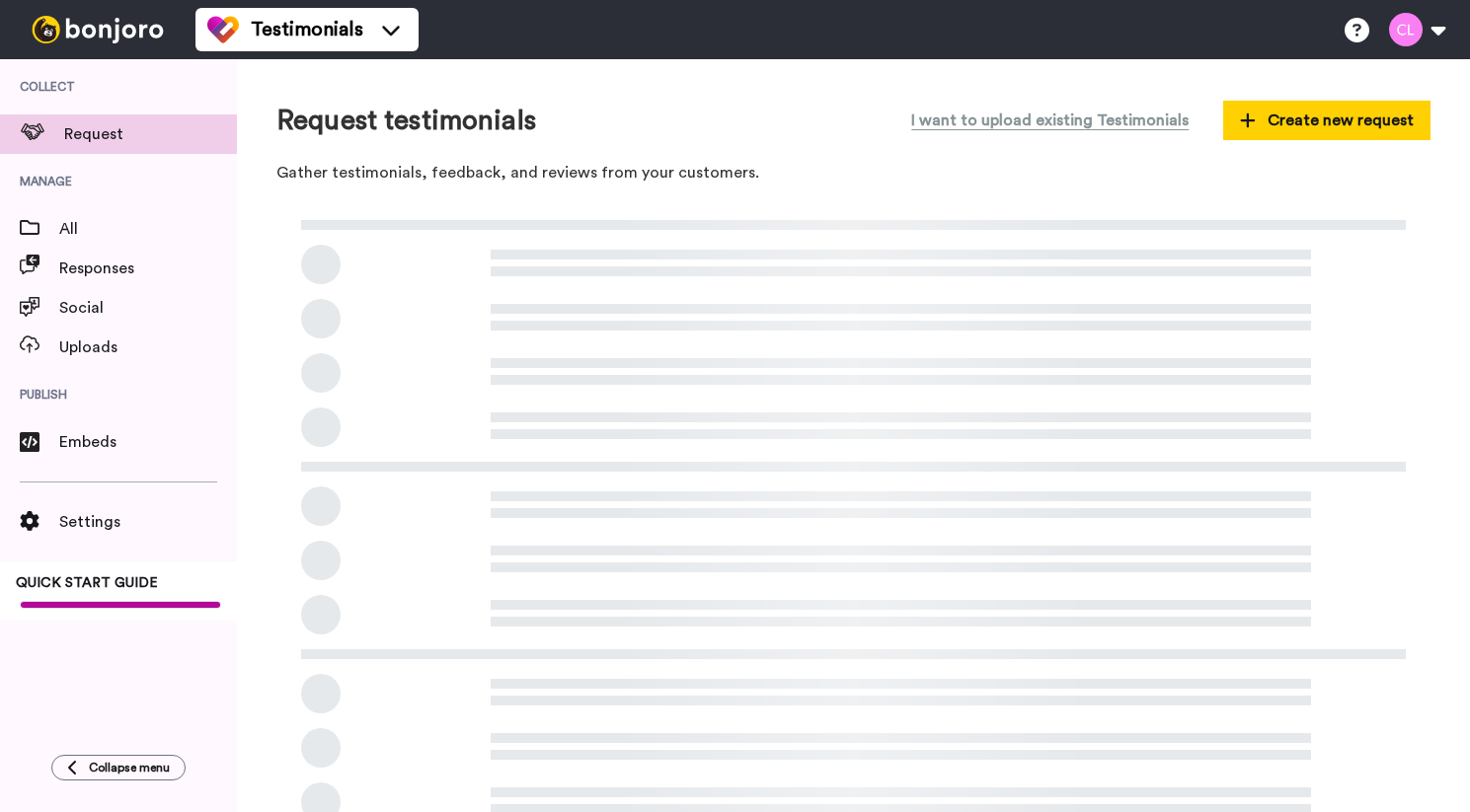 scroll, scrollTop: 0, scrollLeft: 0, axis: both 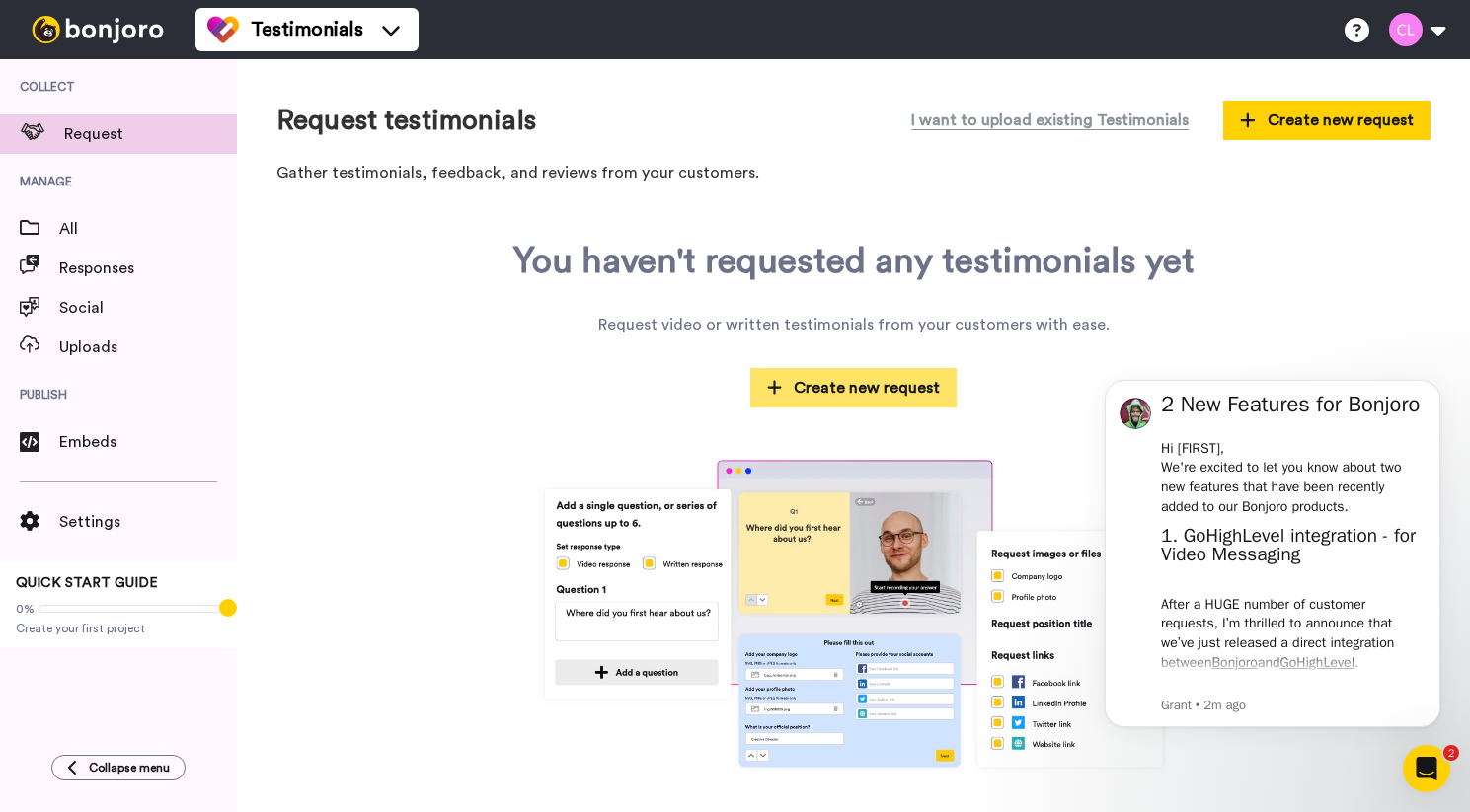 click on "Create new request" at bounding box center (854, 388) 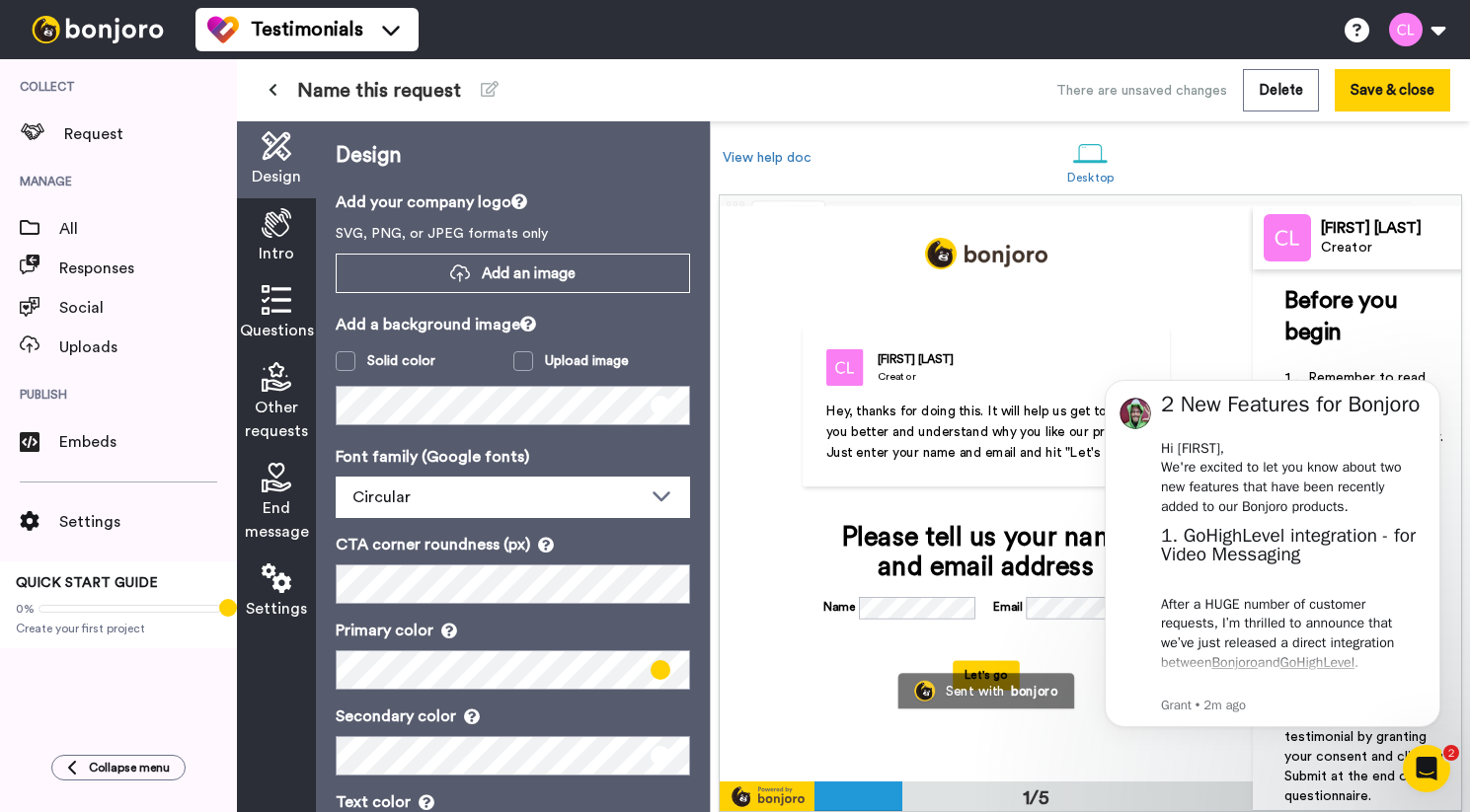 scroll, scrollTop: 3, scrollLeft: 0, axis: vertical 